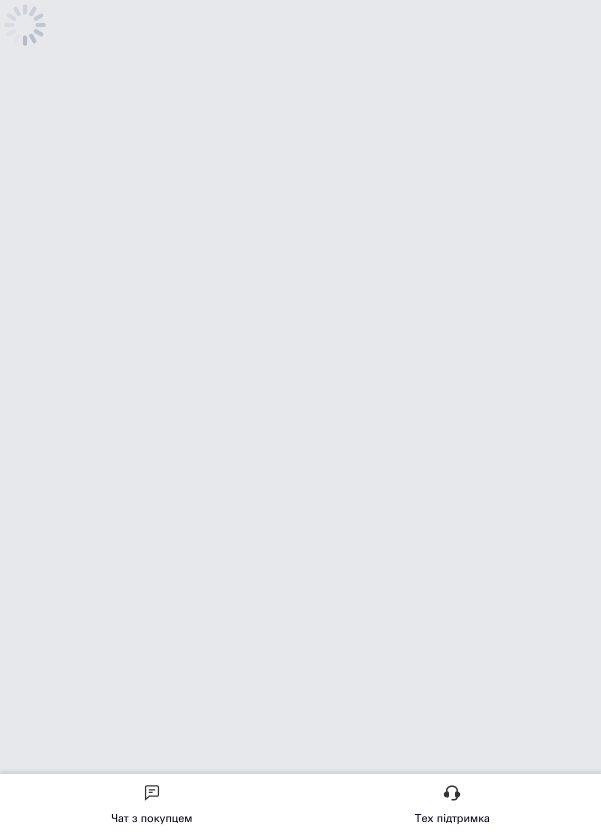 scroll, scrollTop: 0, scrollLeft: 0, axis: both 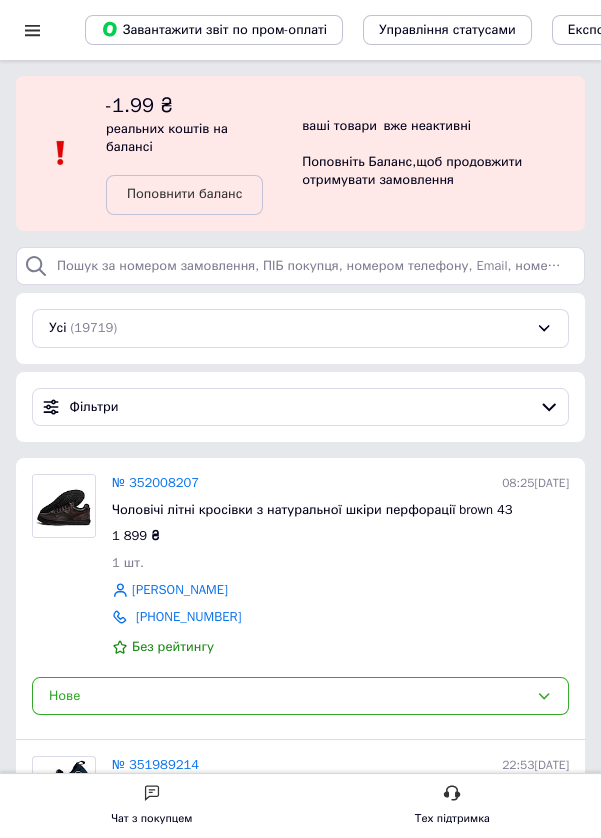 click at bounding box center (64, 506) 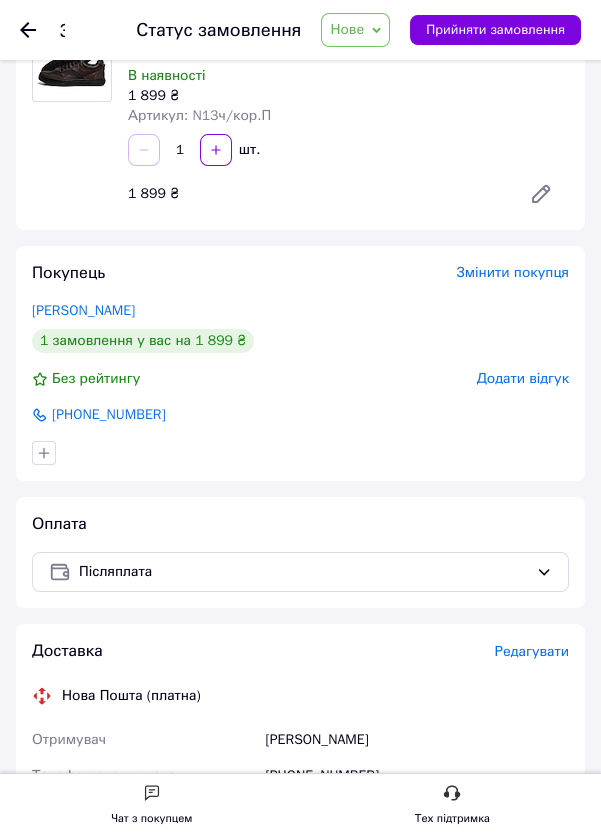 scroll, scrollTop: 171, scrollLeft: 0, axis: vertical 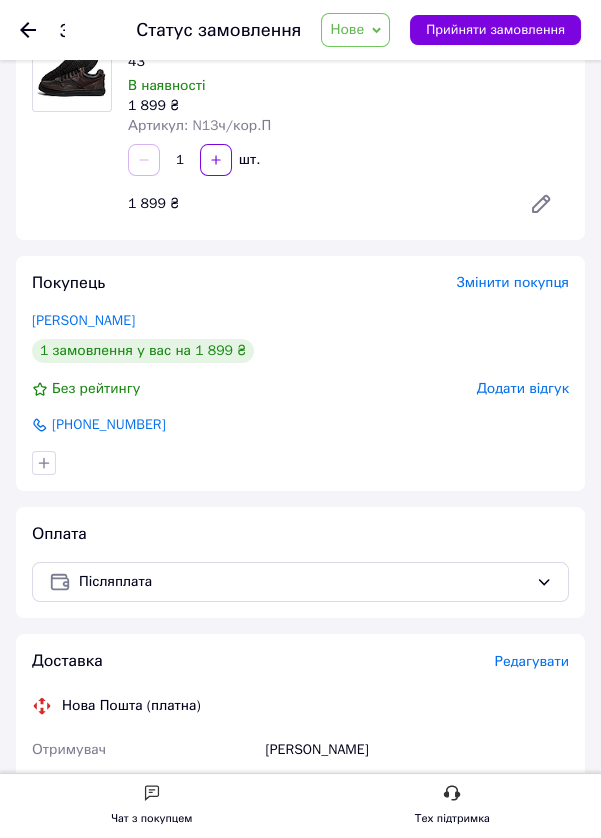 click on "[PERSON_NAME]" at bounding box center (83, 320) 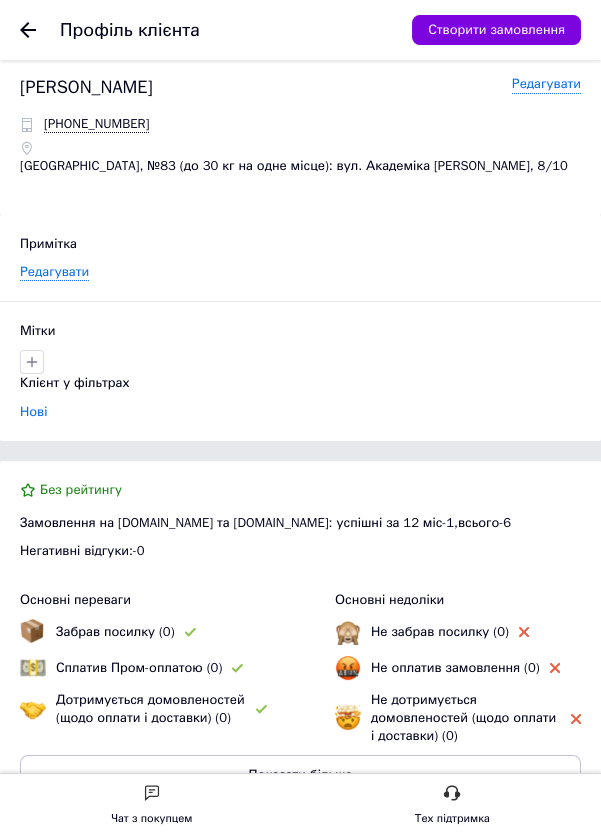 scroll, scrollTop: 0, scrollLeft: 0, axis: both 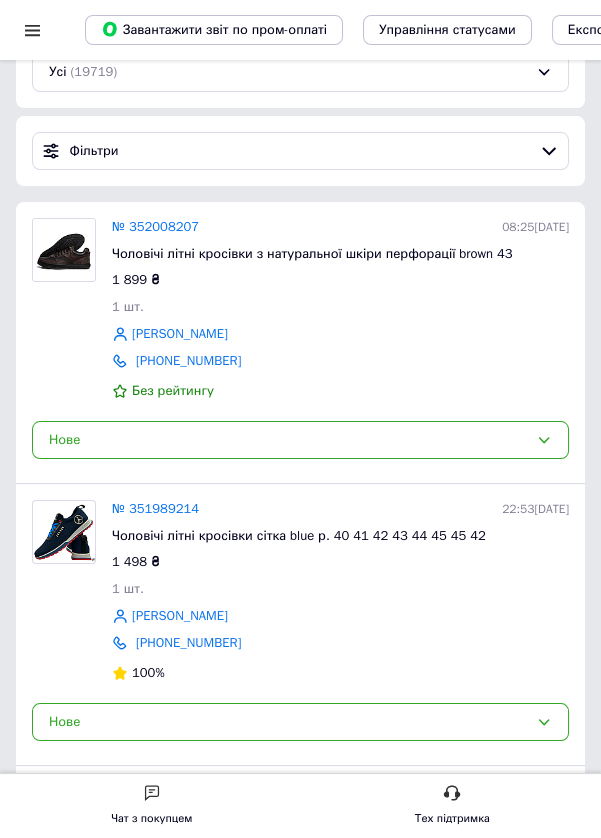 click on "№ 351989214 22:53, 09.07.2025 Чоловічі літні кросівки сітка blue р. 40 41 42 43 44 45 45 42 1 498 ₴ 1 шт. Ігор Фуклєв +380675643534 100%" at bounding box center [340, 593] 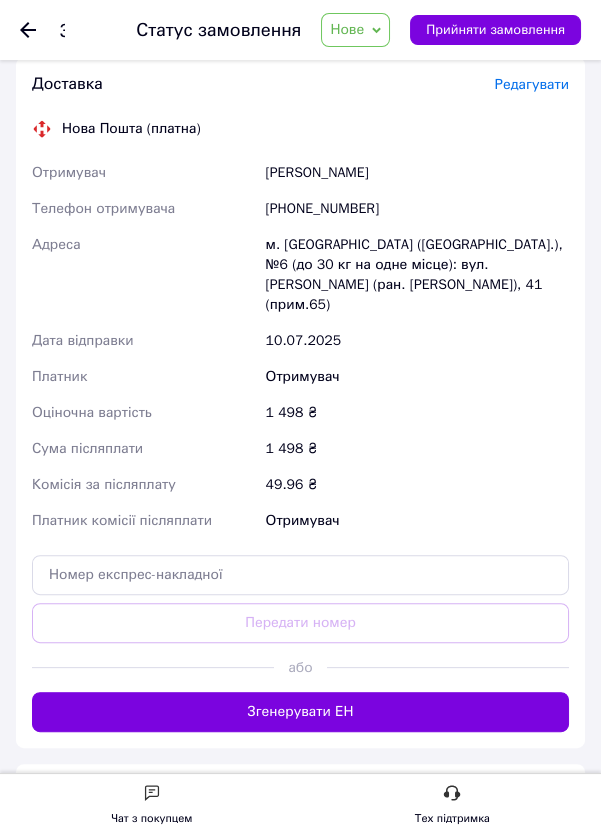 scroll, scrollTop: 745, scrollLeft: 0, axis: vertical 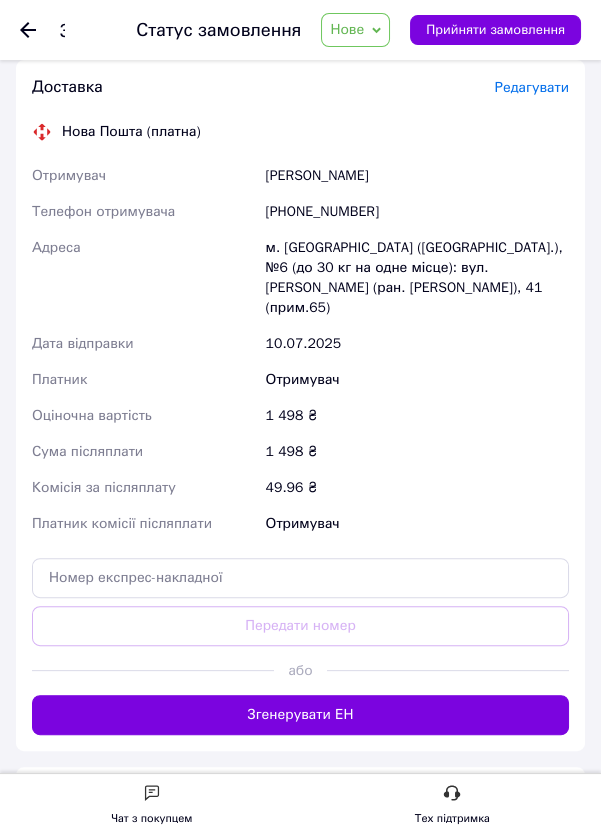 click on "Прийняти замовлення" at bounding box center (495, 30) 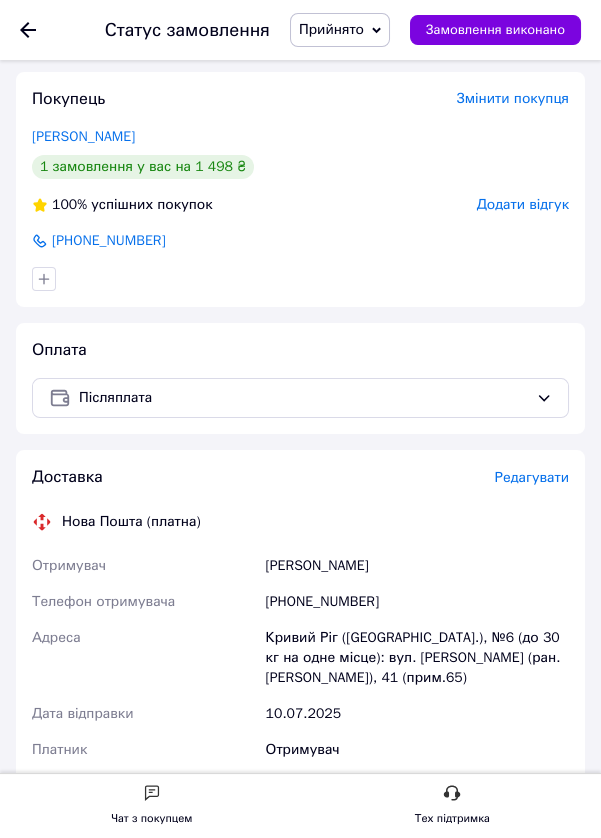 scroll, scrollTop: 0, scrollLeft: 0, axis: both 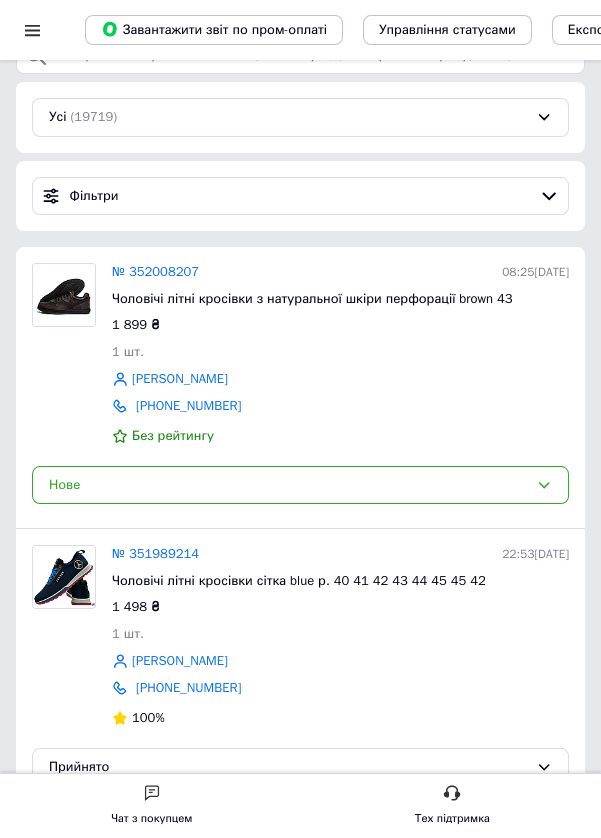 click on "1 899 ₴" at bounding box center (340, 325) 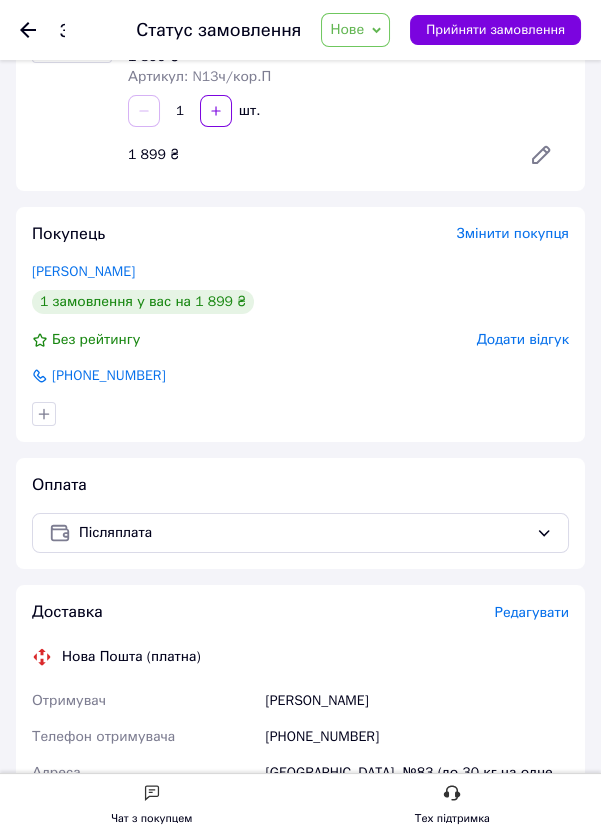 scroll, scrollTop: 0, scrollLeft: 0, axis: both 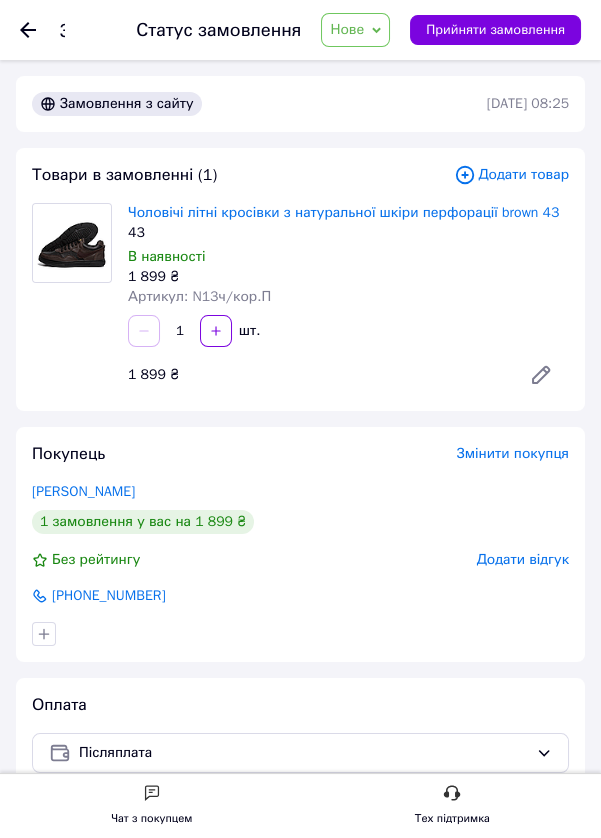 click on "Прийняти замовлення" at bounding box center (495, 30) 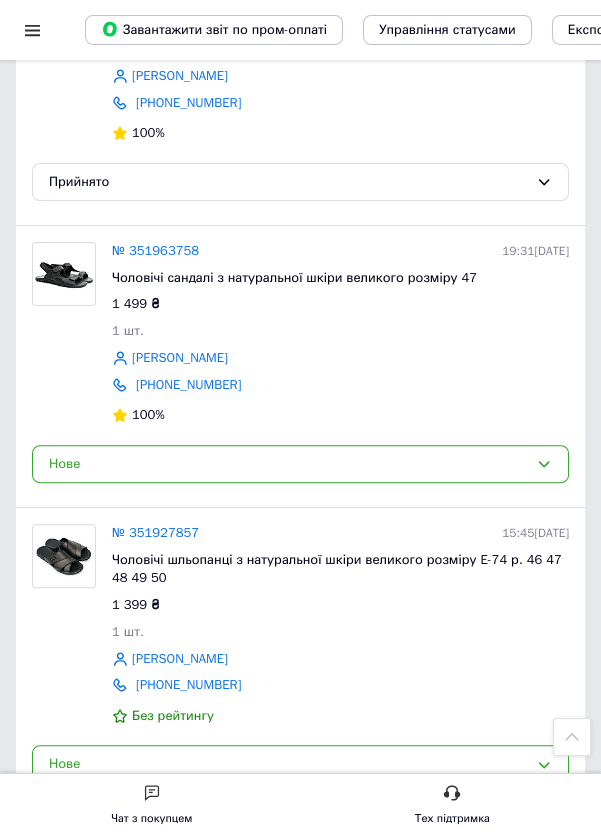 scroll, scrollTop: 796, scrollLeft: 0, axis: vertical 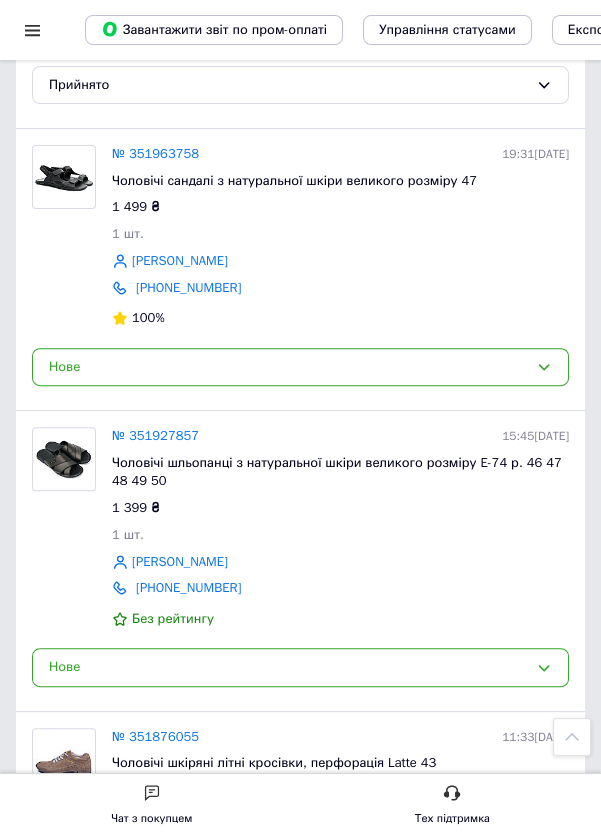 click on "Чоловічі шльопанці з натуральної шкіри великого розміру E-74 р. 46 47 48 49 50" at bounding box center [337, 472] 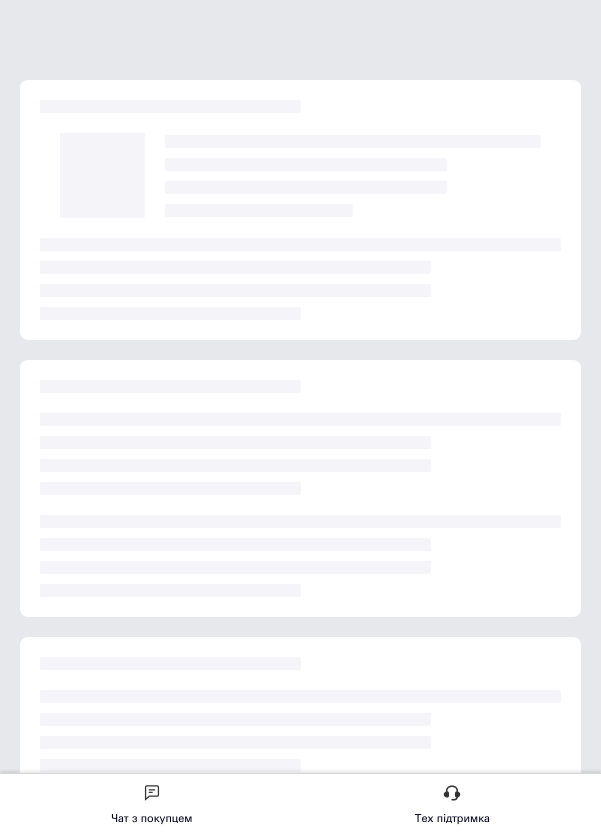 scroll, scrollTop: 0, scrollLeft: 0, axis: both 